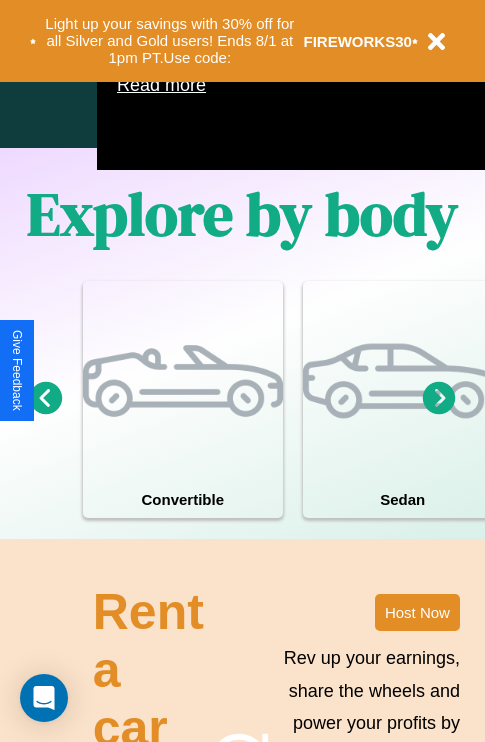 scroll, scrollTop: 1285, scrollLeft: 0, axis: vertical 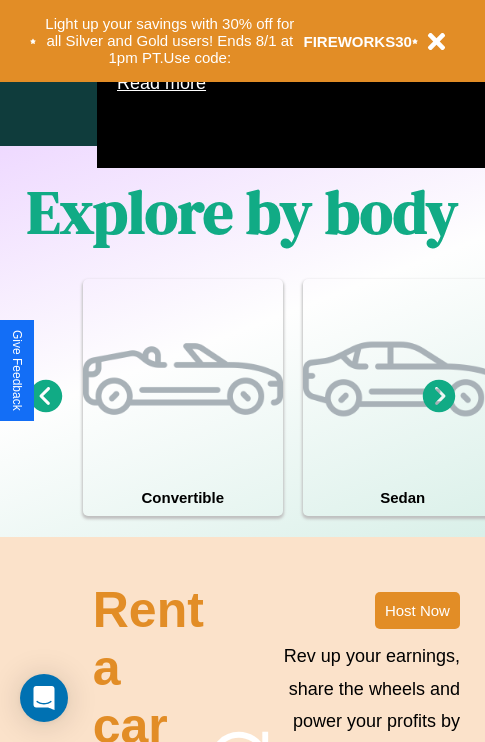 click 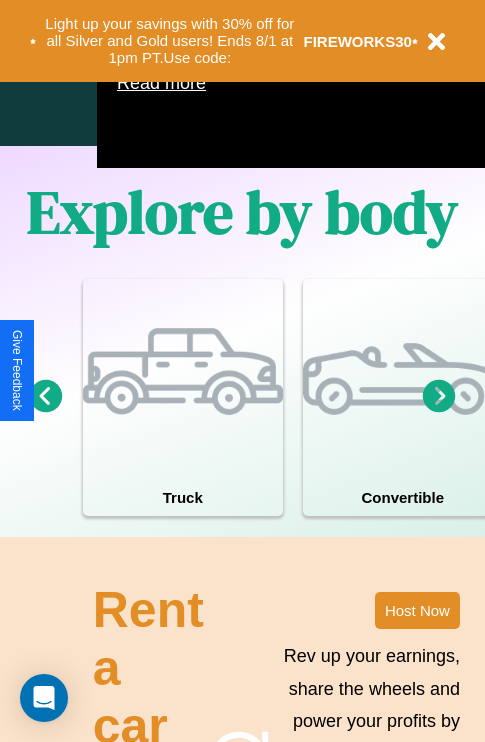 click 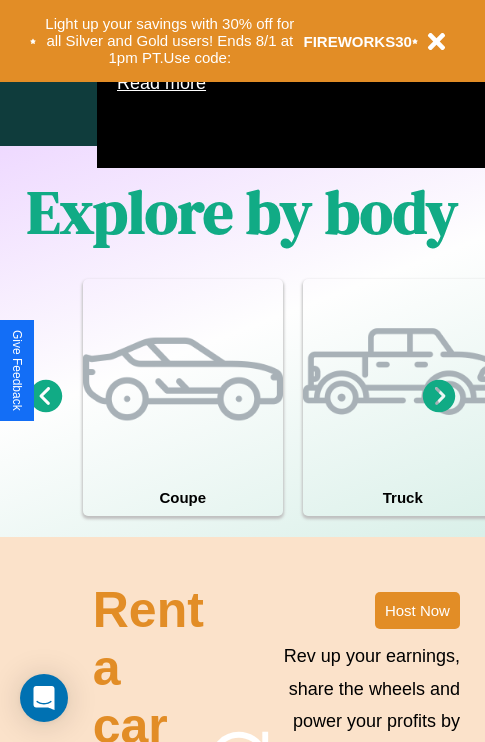 click 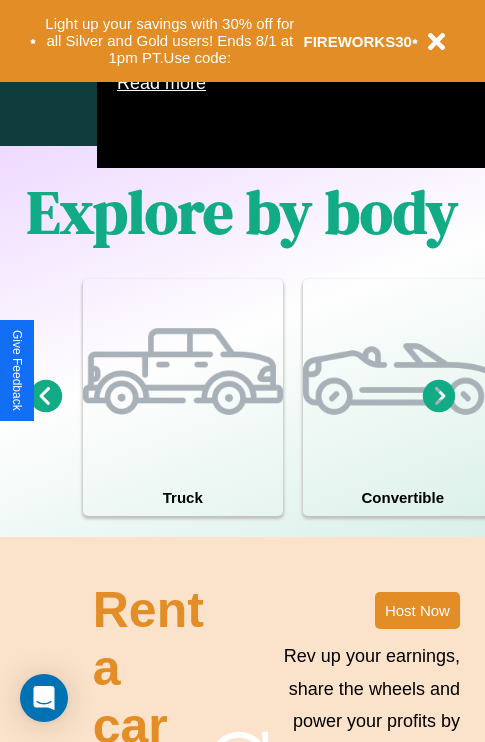 scroll, scrollTop: 1947, scrollLeft: 0, axis: vertical 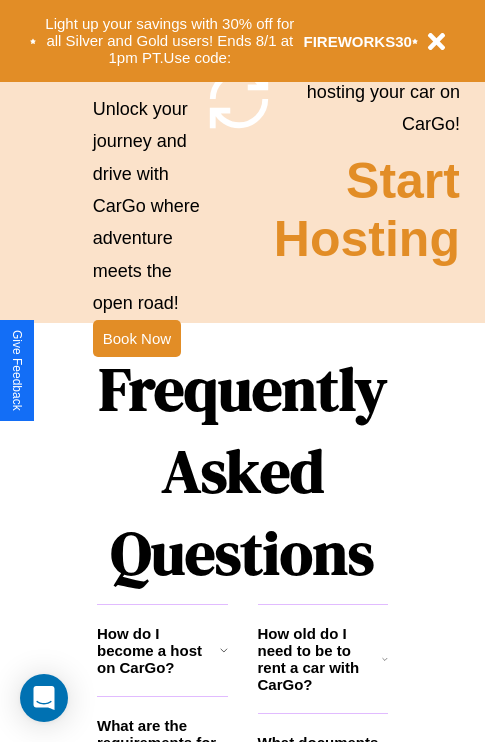 click on "Frequently Asked Questions" at bounding box center [242, 471] 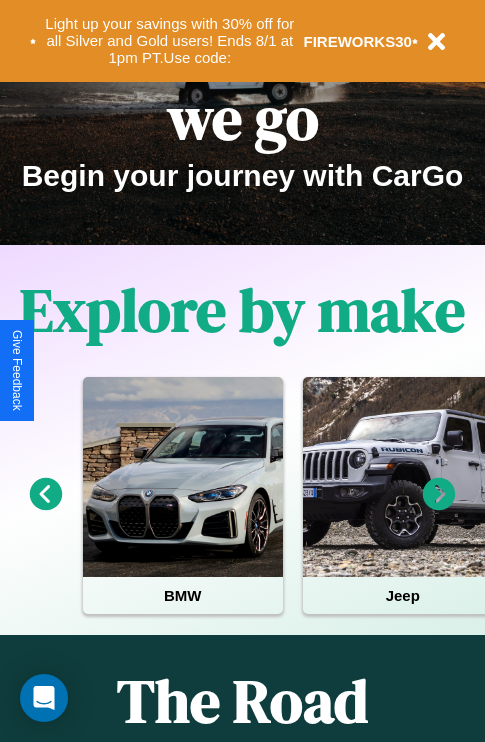 scroll, scrollTop: 0, scrollLeft: 0, axis: both 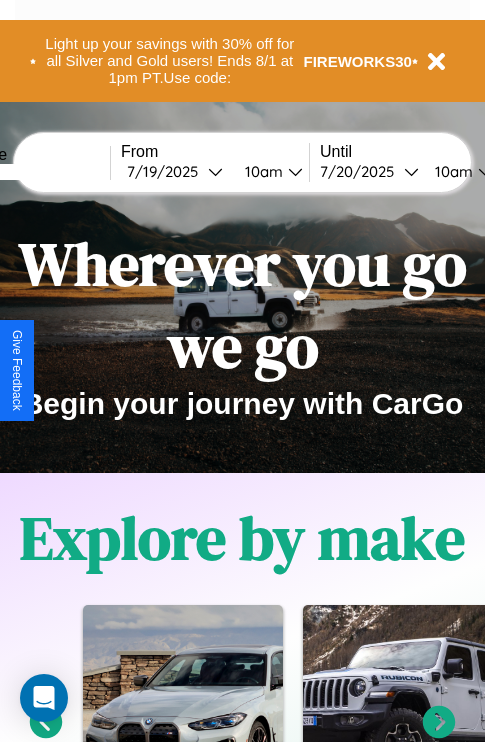 click at bounding box center (35, 172) 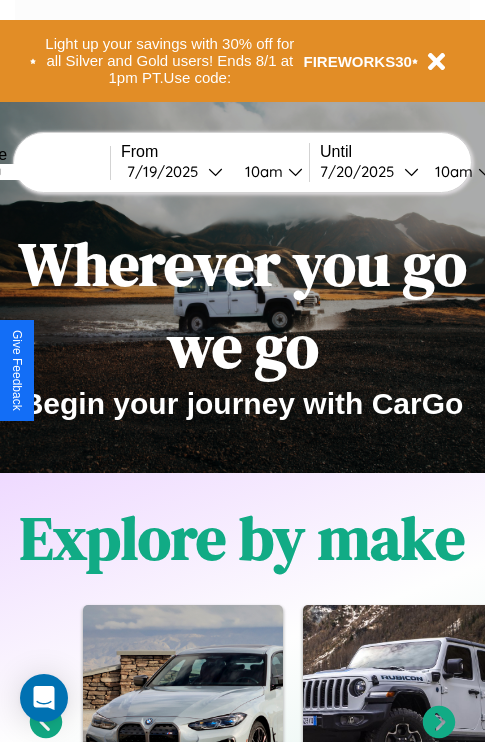 type on "*******" 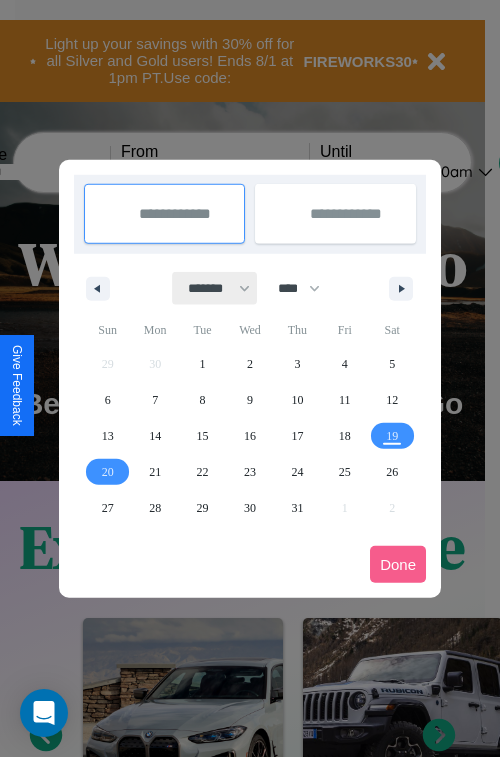 click on "******* ******** ***** ***** *** **** **** ****** ********* ******* ******** ********" at bounding box center [215, 288] 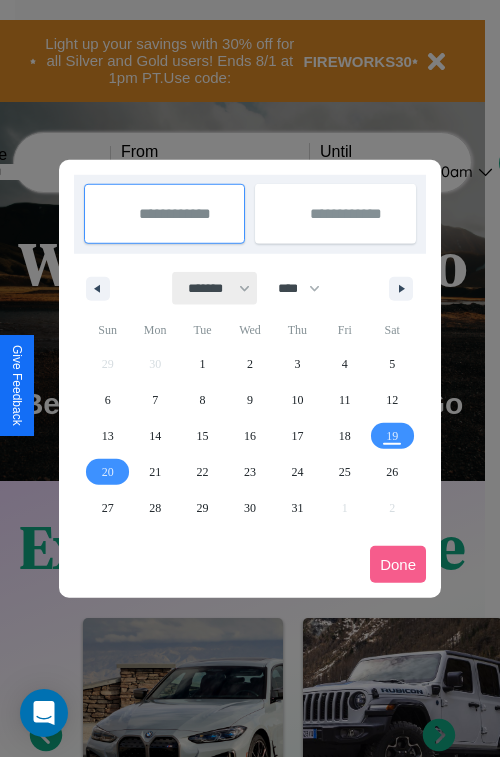 select on "*" 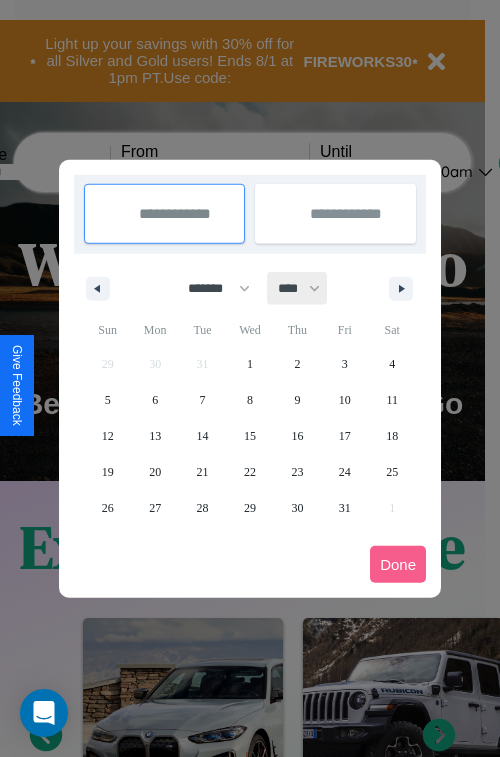 click on "**** **** **** **** **** **** **** **** **** **** **** **** **** **** **** **** **** **** **** **** **** **** **** **** **** **** **** **** **** **** **** **** **** **** **** **** **** **** **** **** **** **** **** **** **** **** **** **** **** **** **** **** **** **** **** **** **** **** **** **** **** **** **** **** **** **** **** **** **** **** **** **** **** **** **** **** **** **** **** **** **** **** **** **** **** **** **** **** **** **** **** **** **** **** **** **** **** **** **** **** **** **** **** **** **** **** **** **** **** **** **** **** **** **** **** **** **** **** **** **** ****" at bounding box center (298, 288) 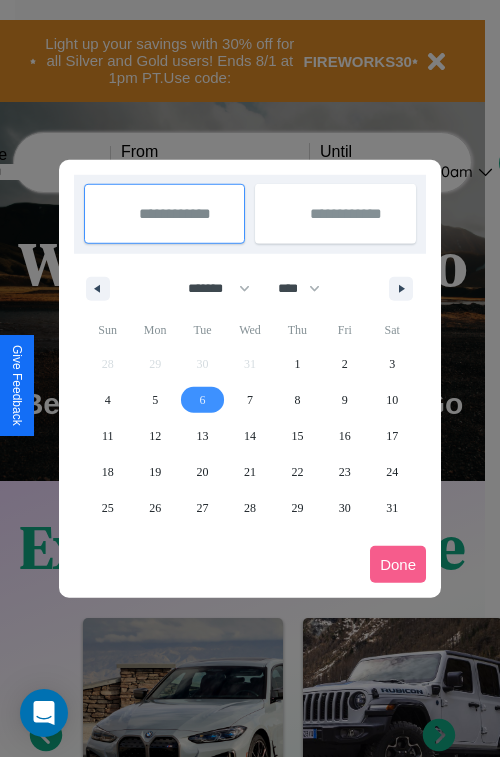 click on "6" at bounding box center (203, 400) 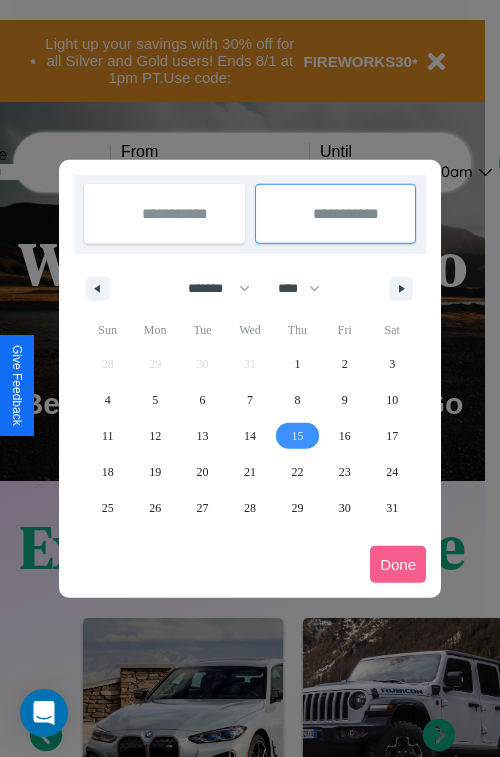 click on "15" at bounding box center (297, 436) 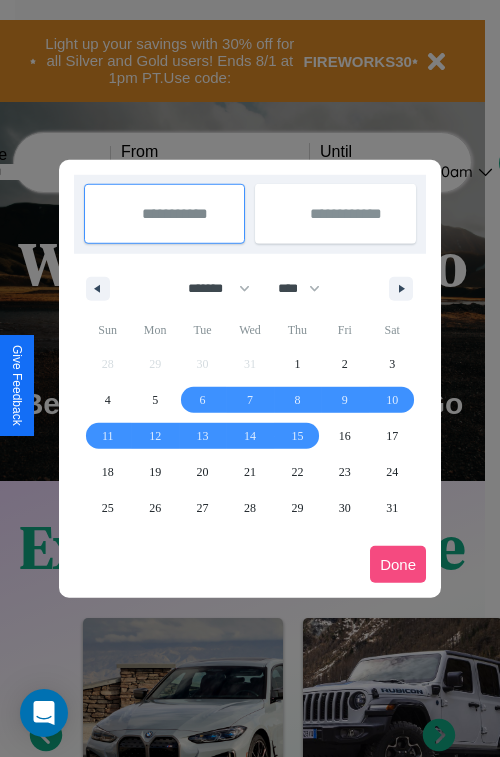 click on "Done" at bounding box center [398, 564] 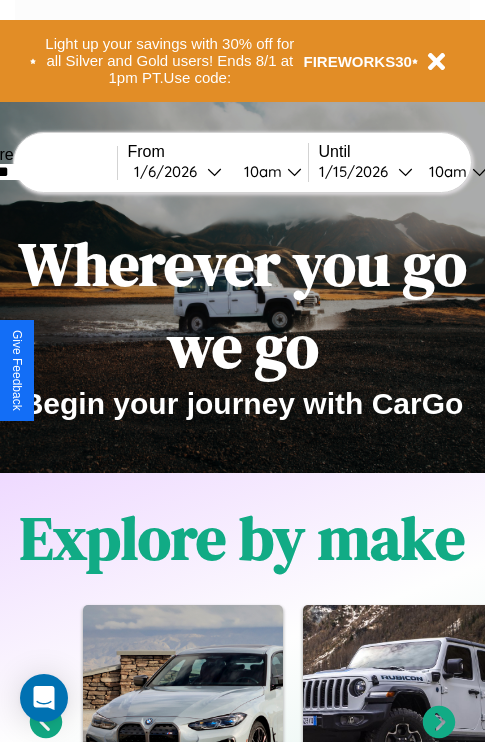click on "10am" at bounding box center [445, 171] 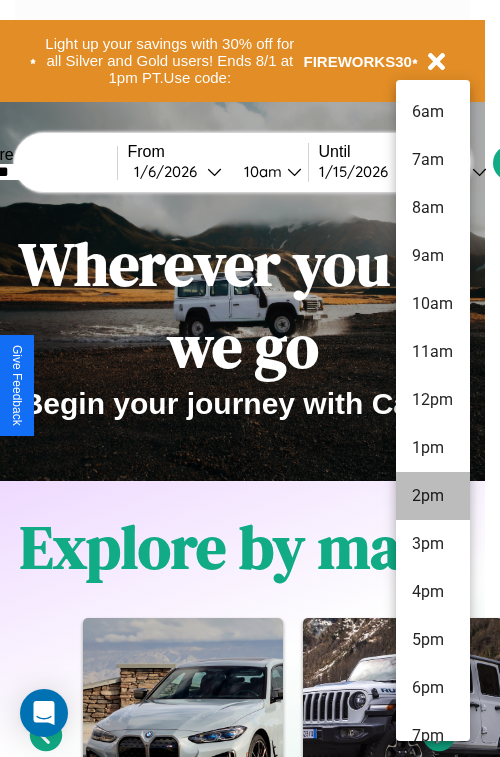 click on "2pm" at bounding box center (433, 496) 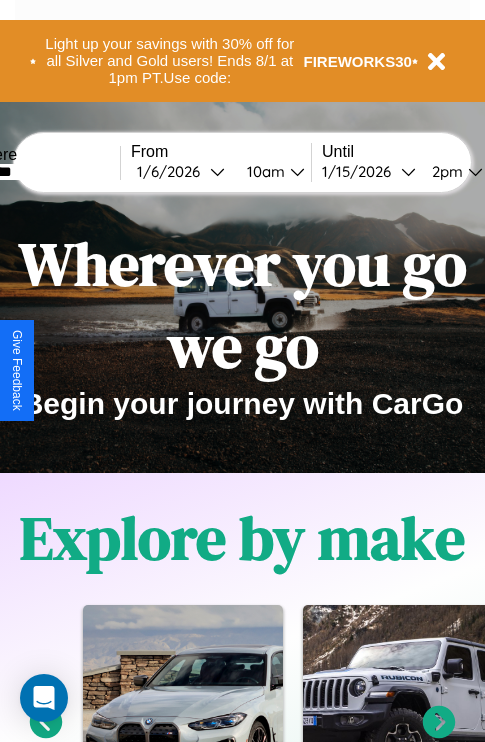 scroll, scrollTop: 0, scrollLeft: 65, axis: horizontal 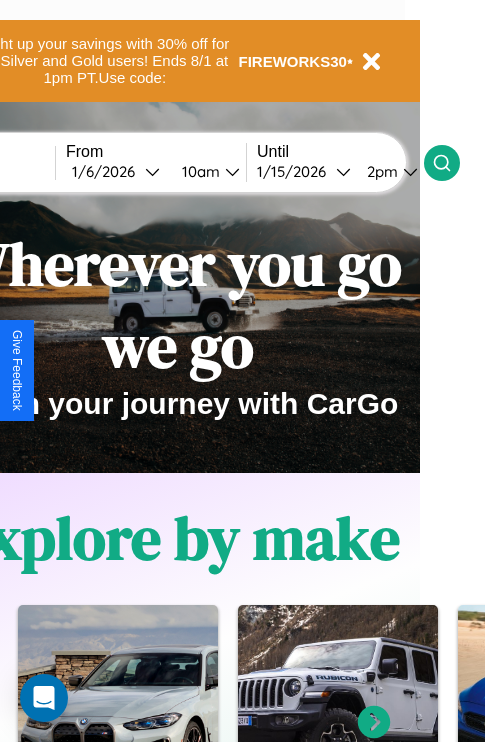 click 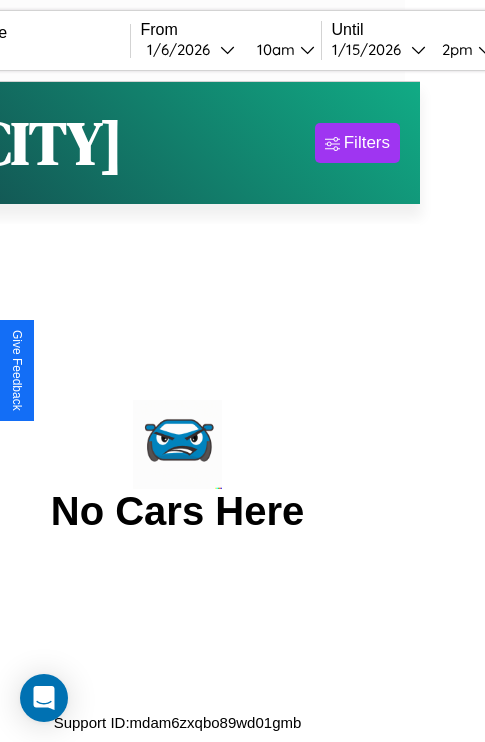 scroll, scrollTop: 0, scrollLeft: 0, axis: both 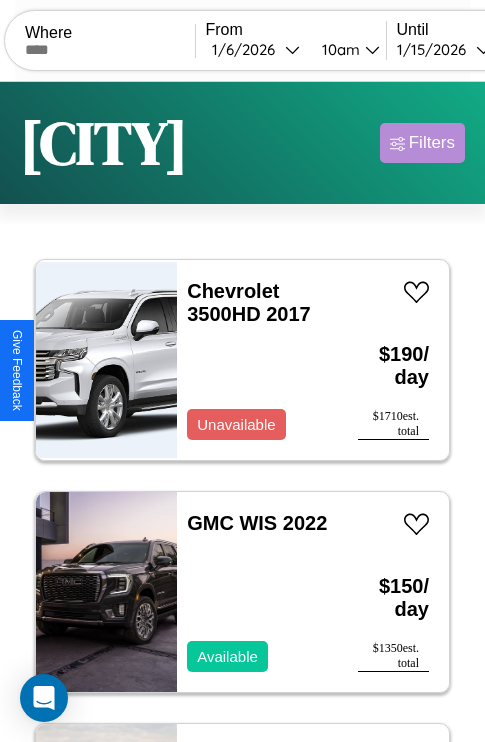 click on "Filters" at bounding box center (432, 143) 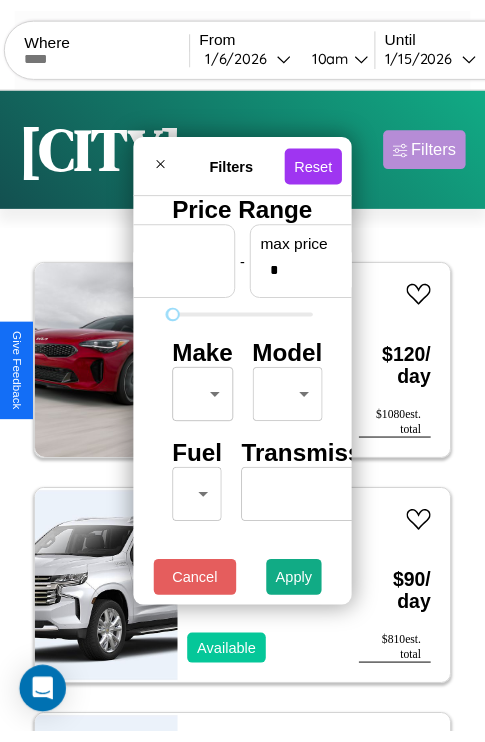 scroll, scrollTop: 0, scrollLeft: 124, axis: horizontal 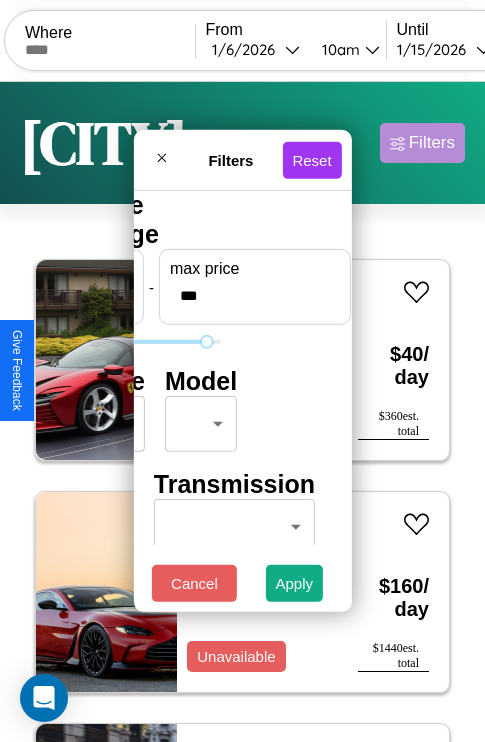 type on "***" 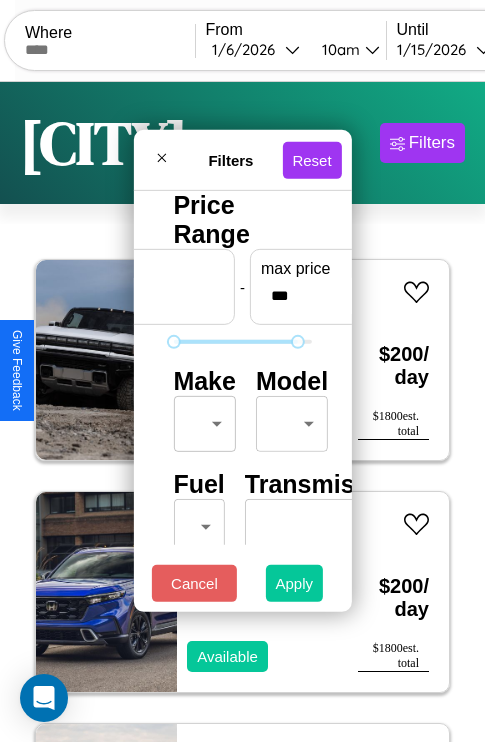 type on "*" 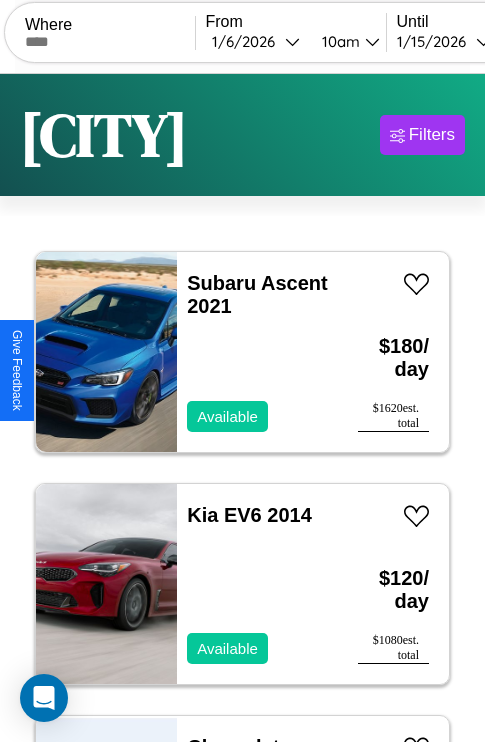 scroll, scrollTop: 95, scrollLeft: 0, axis: vertical 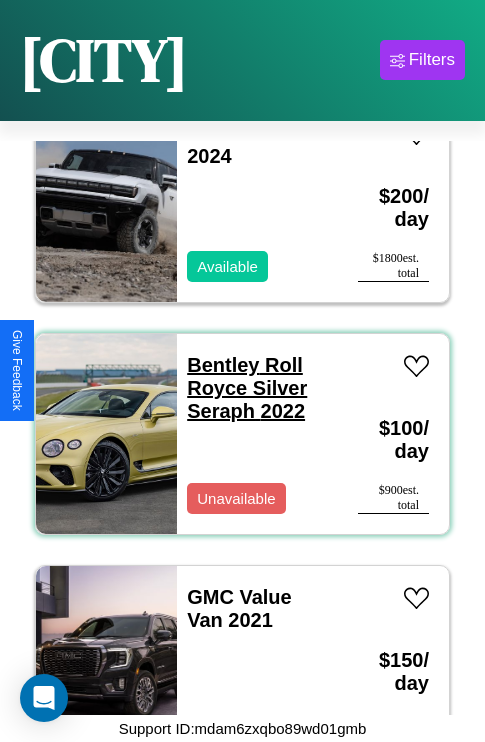 click on "Bentley   Roll Royce Silver Seraph   2022" at bounding box center [247, 388] 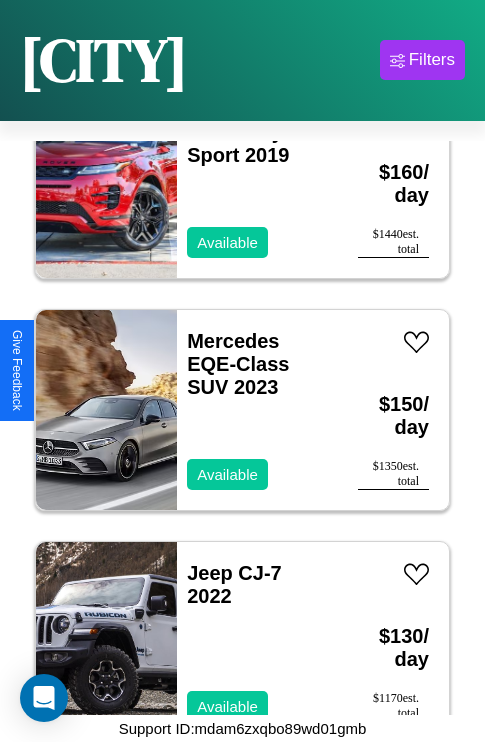 scroll, scrollTop: 32166, scrollLeft: 0, axis: vertical 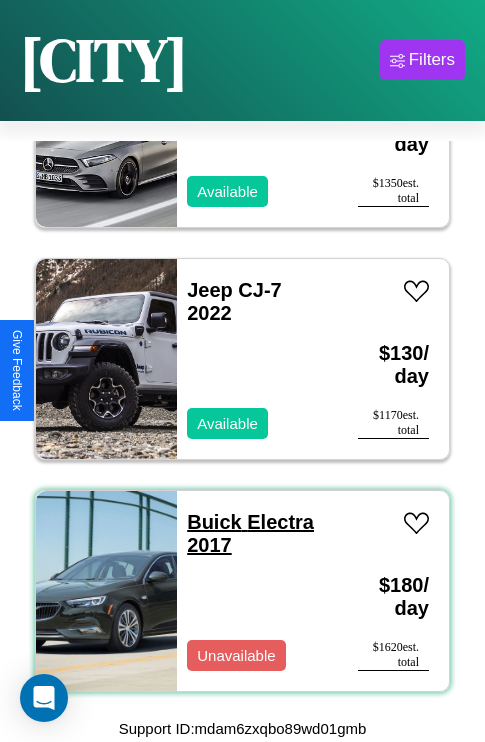 click on "Buick   Electra   2017" at bounding box center [250, 533] 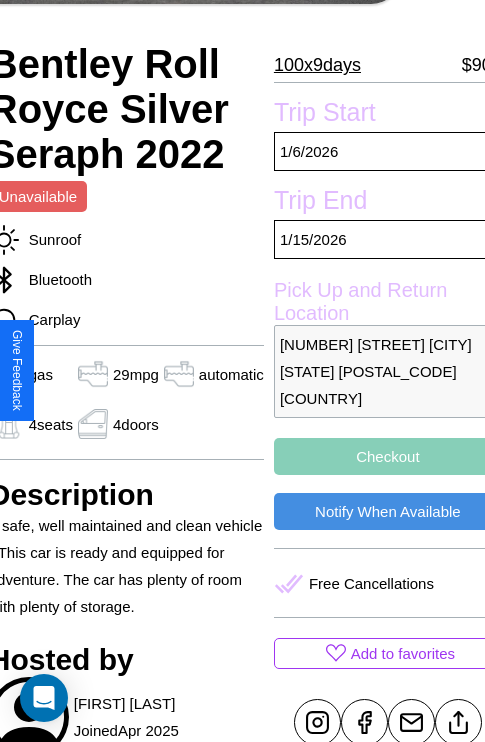scroll, scrollTop: 405, scrollLeft: 84, axis: both 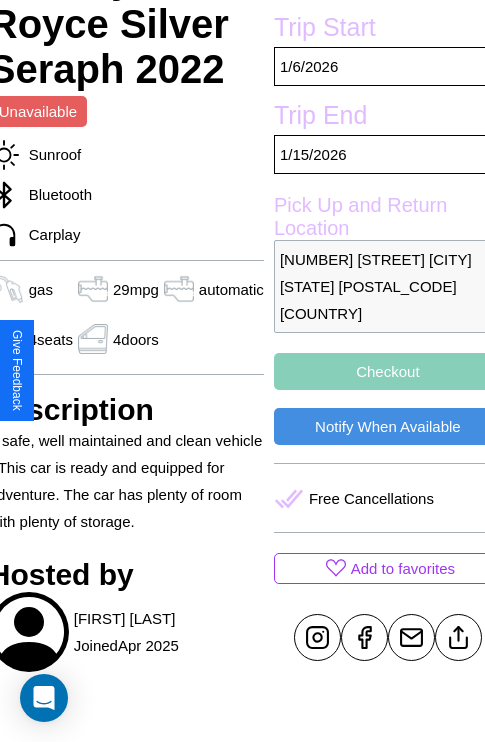 click on "Checkout" at bounding box center [388, 371] 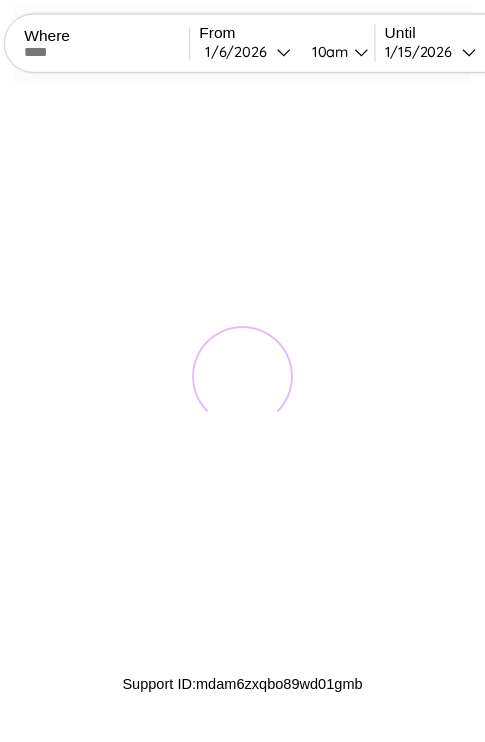 scroll, scrollTop: 0, scrollLeft: 0, axis: both 